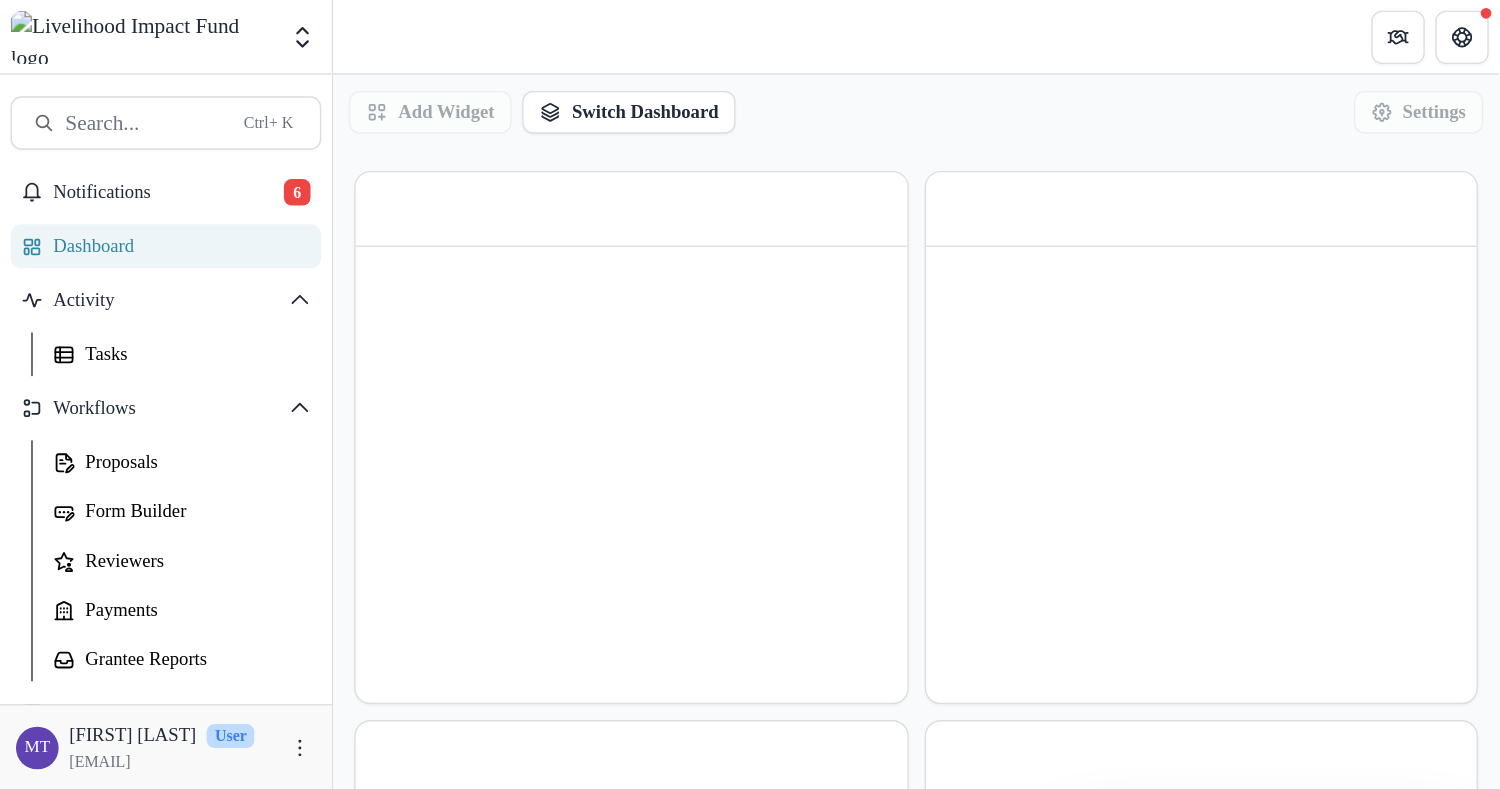 scroll, scrollTop: 0, scrollLeft: 0, axis: both 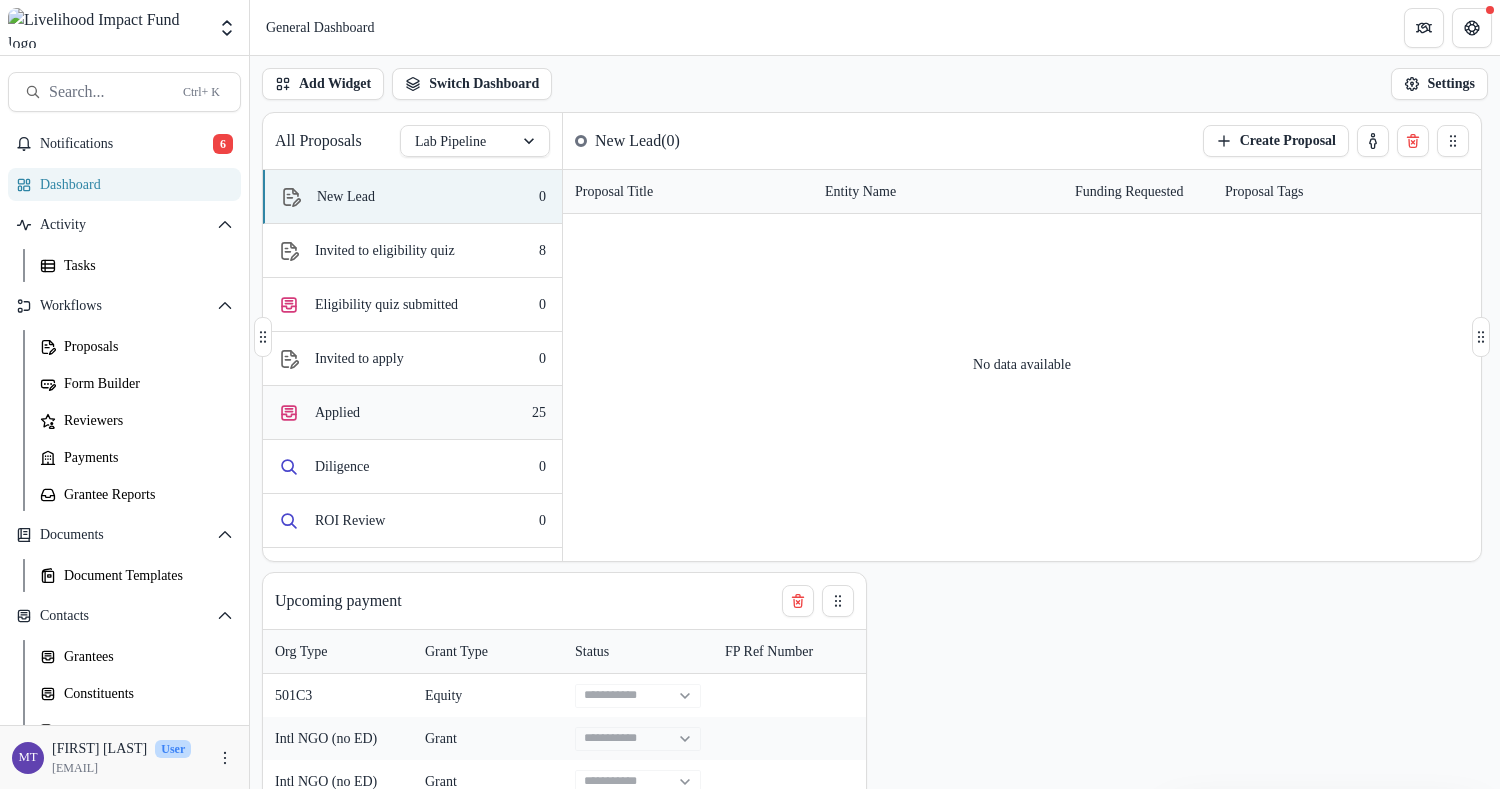 click on "Applied 25" at bounding box center [412, 413] 